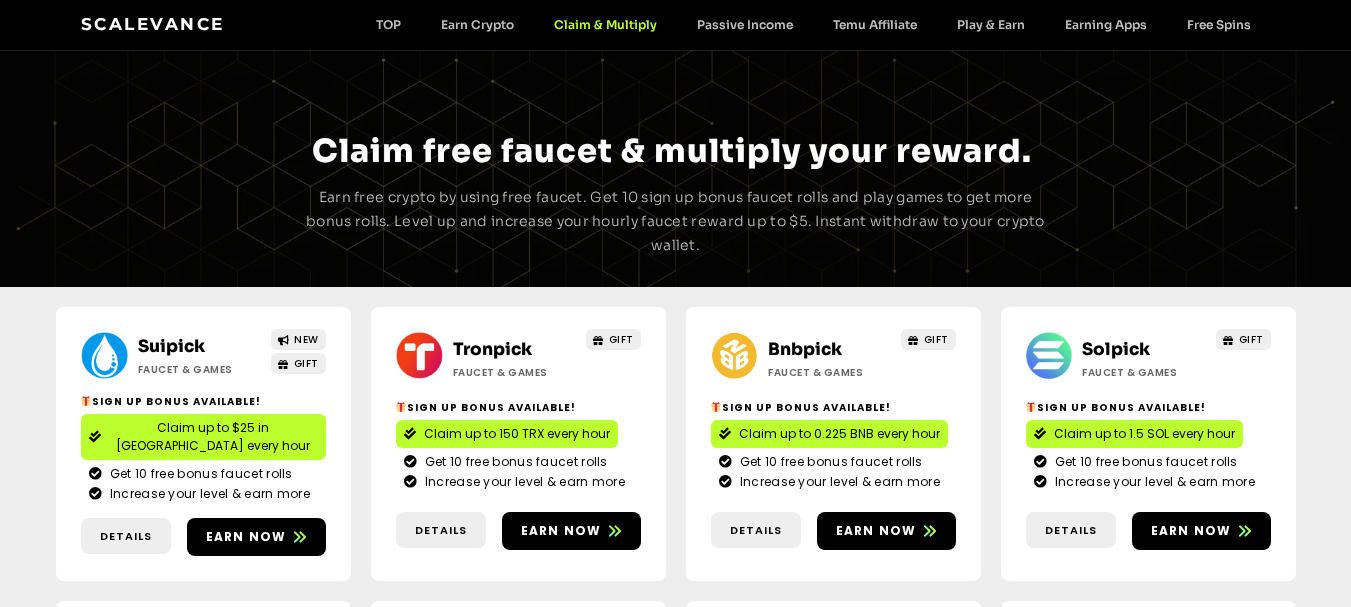 scroll, scrollTop: 0, scrollLeft: 0, axis: both 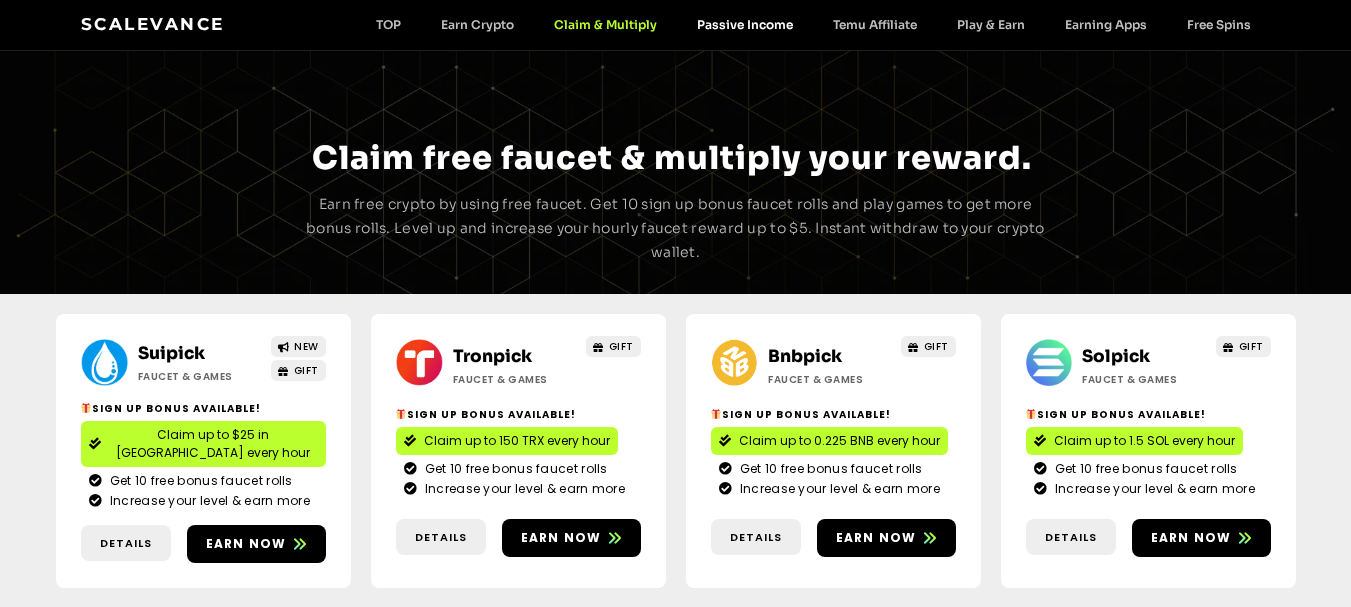 click on "Passive Income" 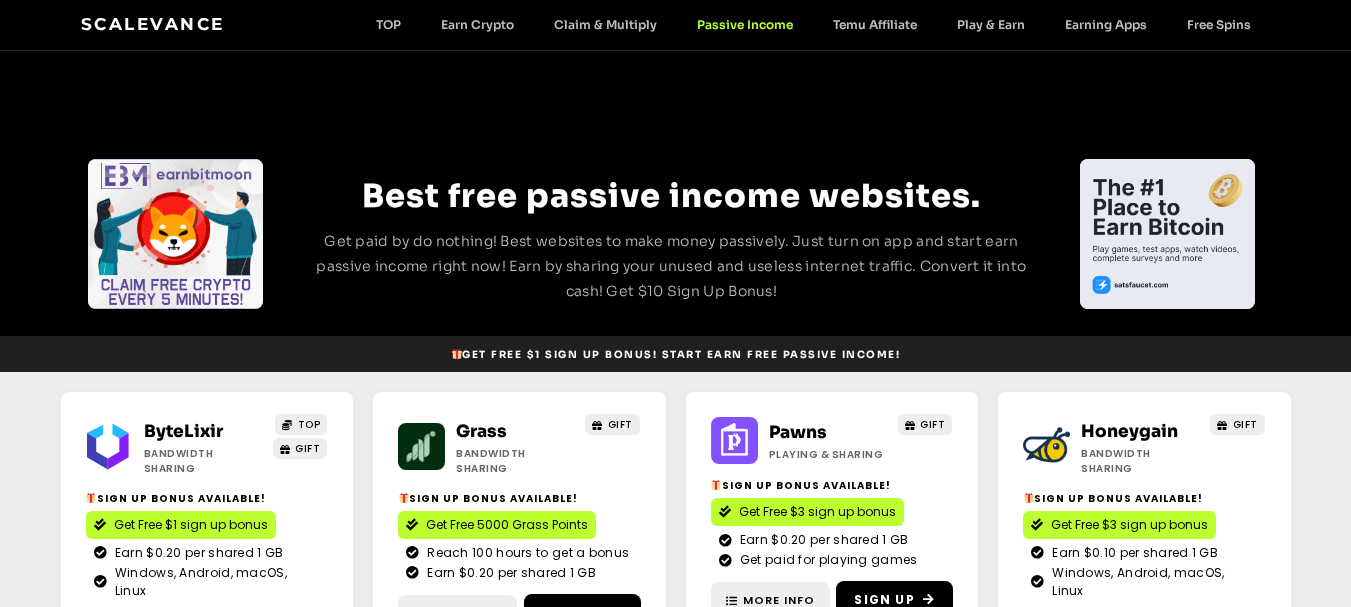 scroll, scrollTop: 0, scrollLeft: 0, axis: both 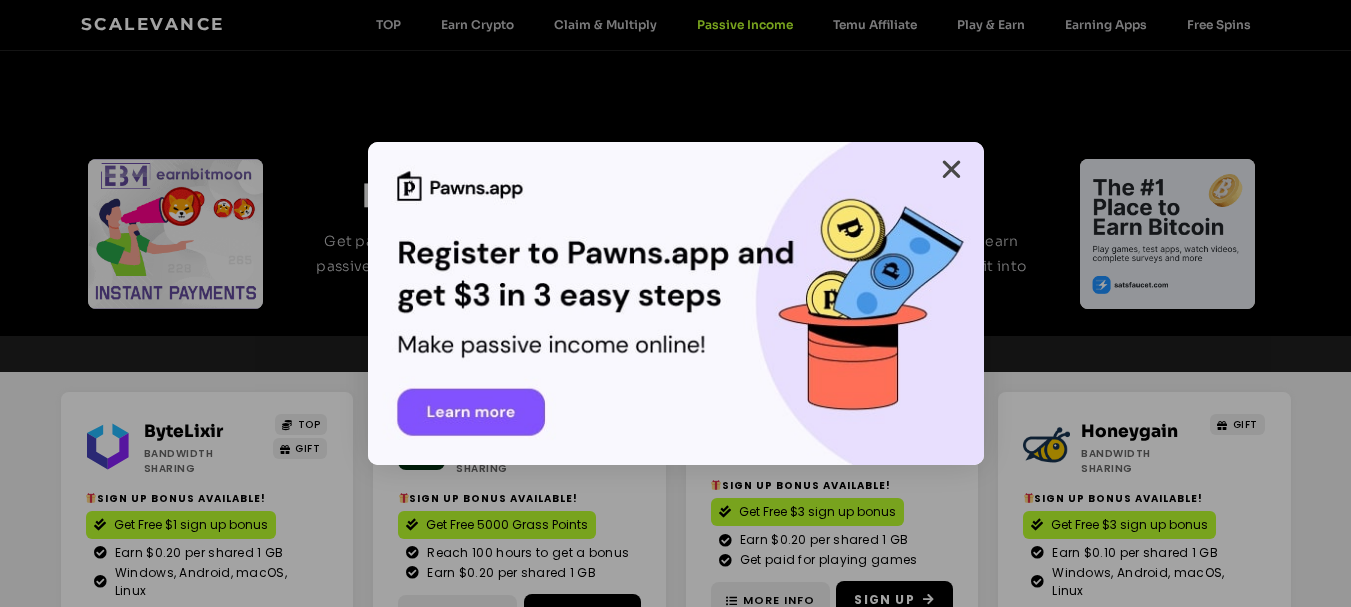 click at bounding box center [951, 169] 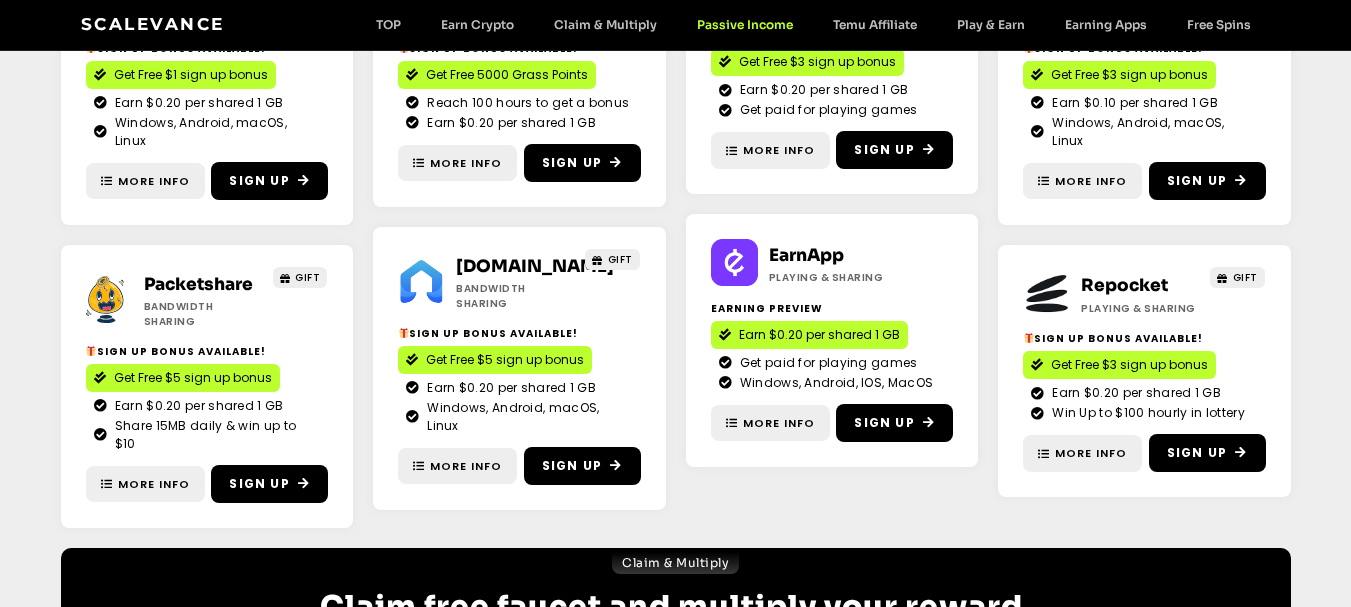 scroll, scrollTop: 456, scrollLeft: 0, axis: vertical 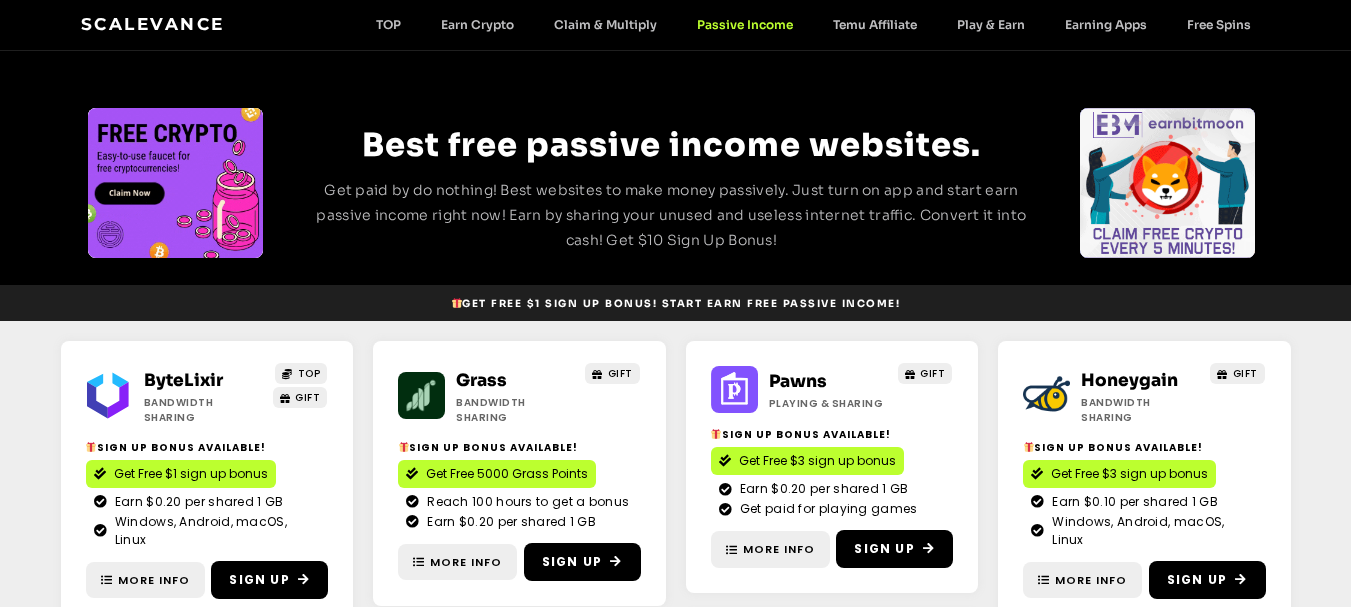 click on "Scalevance
TOP
Earn Crypto
Claim & Multiply
Passive Income
Temu Affiliate
Play & Earn
Earning Apps
Free Spins
TOP
Earn Crypto
Claim & Multiply
Passive Income
Temu Affiliate
Play & Earn
Earning Apps
Free Spins" at bounding box center (676, 25) 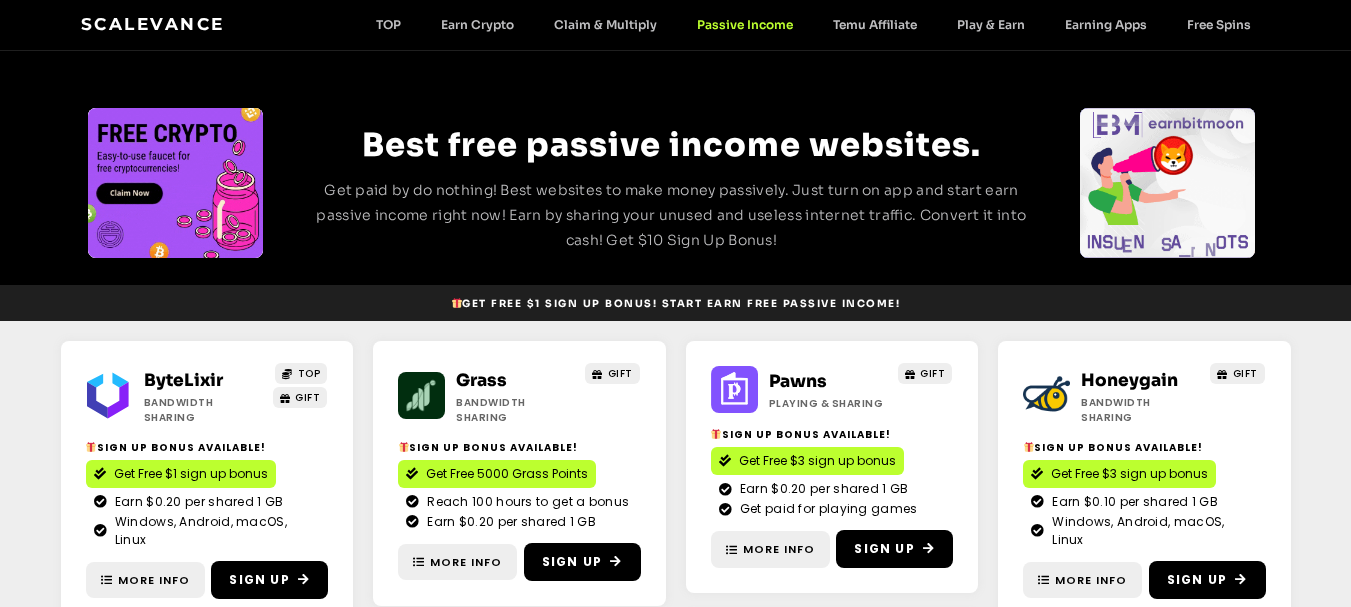 click on "Scalevance
TOP
Earn Crypto
Claim & Multiply
Passive Income
Temu Affiliate
Play & Earn
Earning Apps
Free Spins
TOP
Earn Crypto
Claim & Multiply
Passive Income
Temu Affiliate
Play & Earn
Earning Apps
Free Spins" at bounding box center (676, 25) 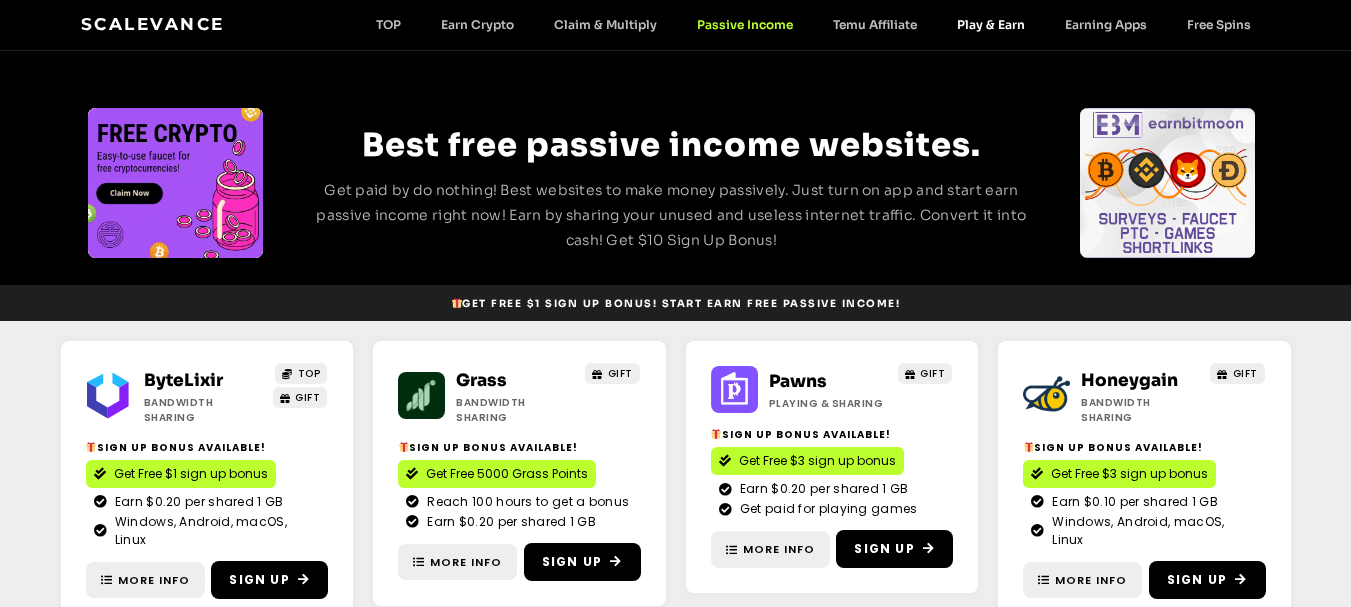 click on "Play & Earn" 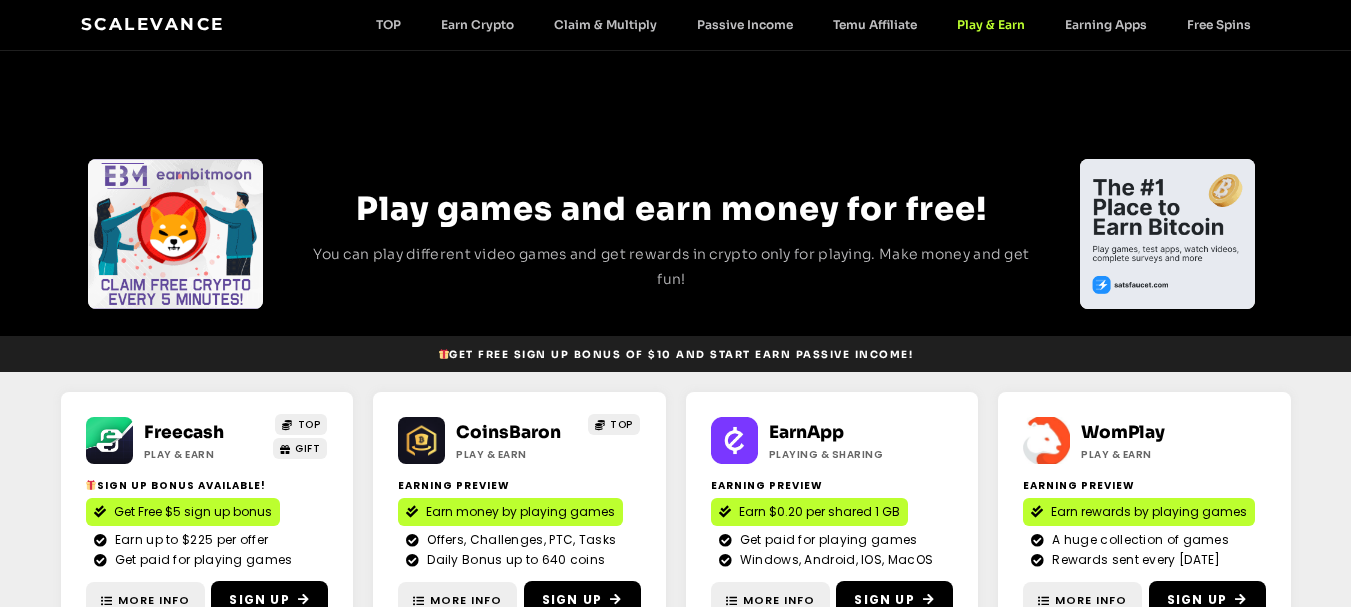 scroll, scrollTop: 0, scrollLeft: 0, axis: both 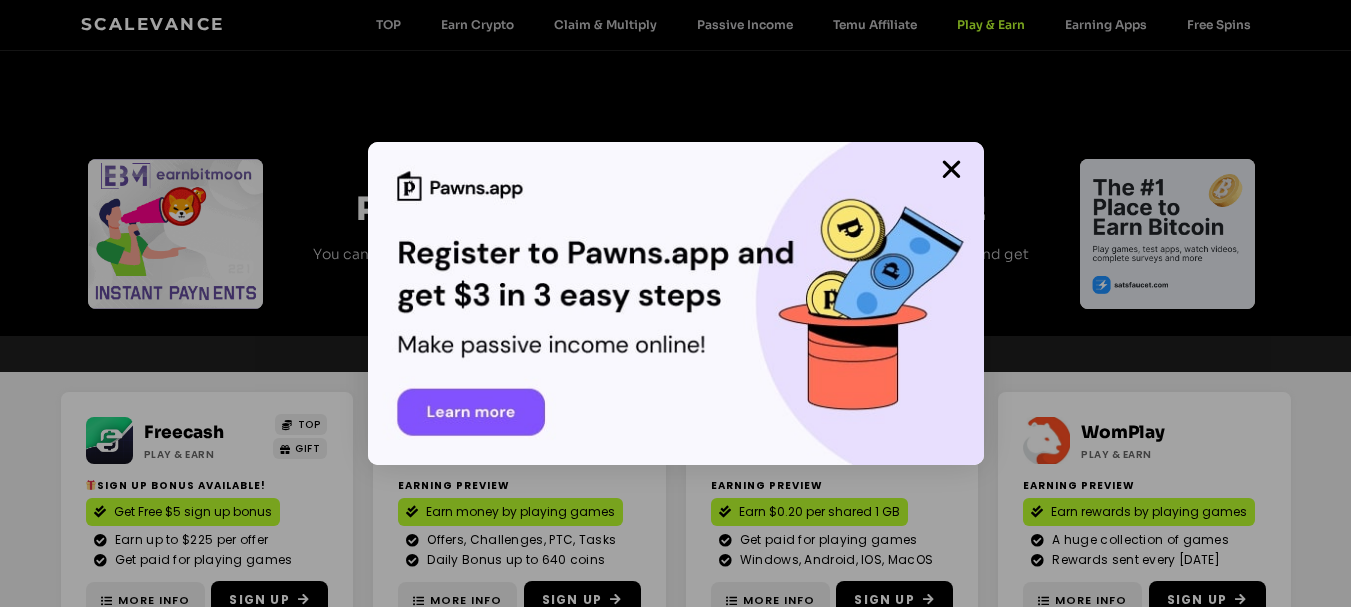 click at bounding box center [675, 303] 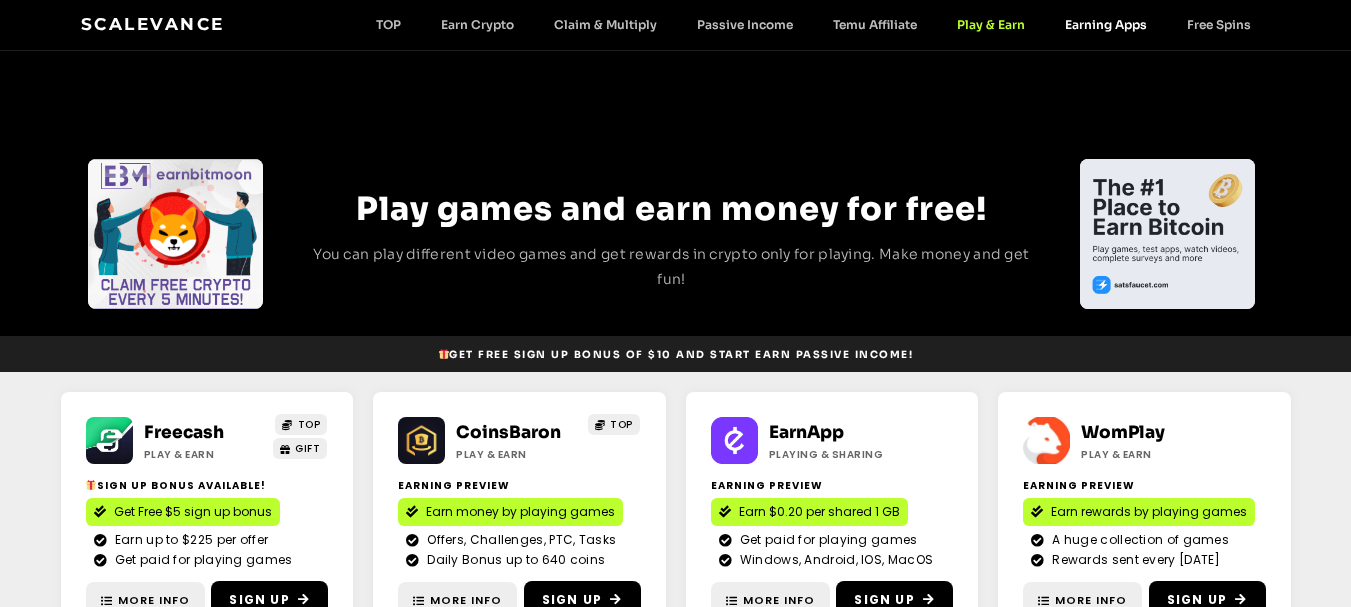 click on "Earning Apps" 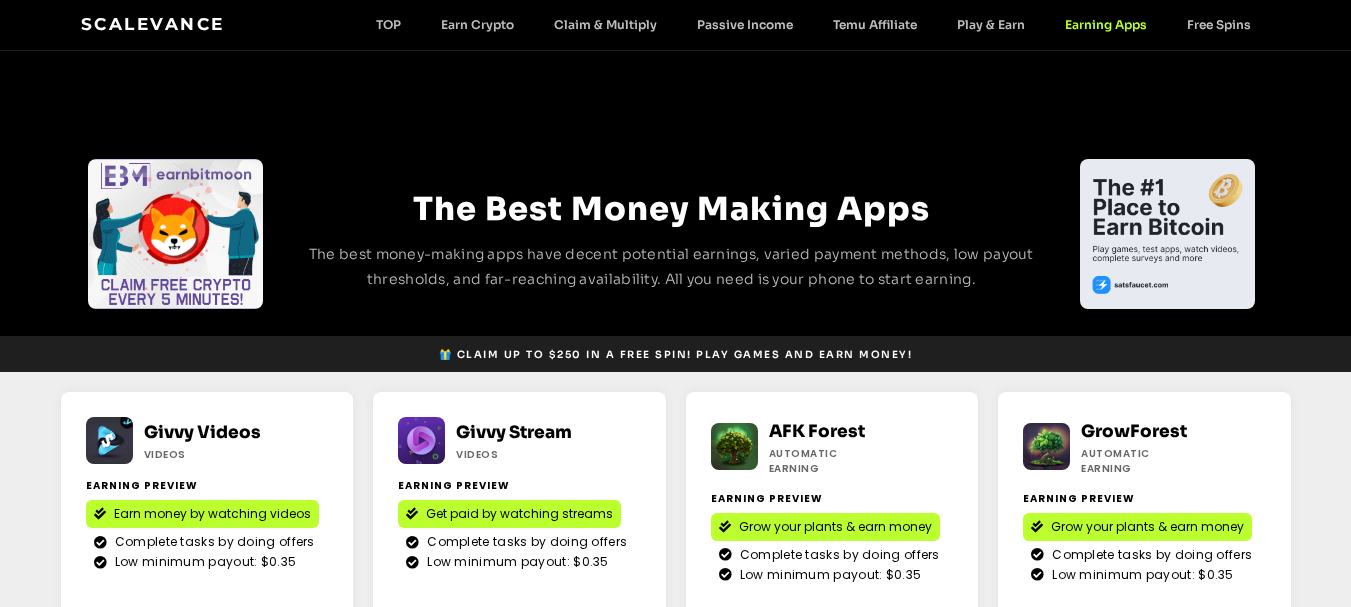 scroll, scrollTop: 0, scrollLeft: 0, axis: both 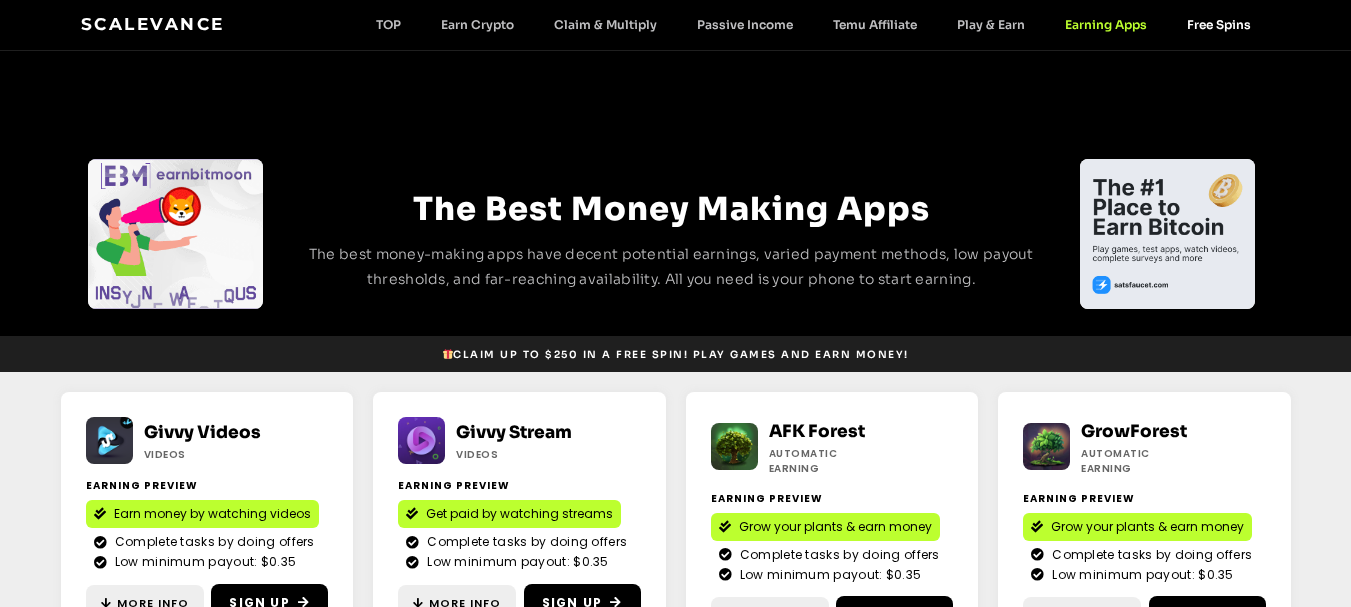 click on "Free Spins" 